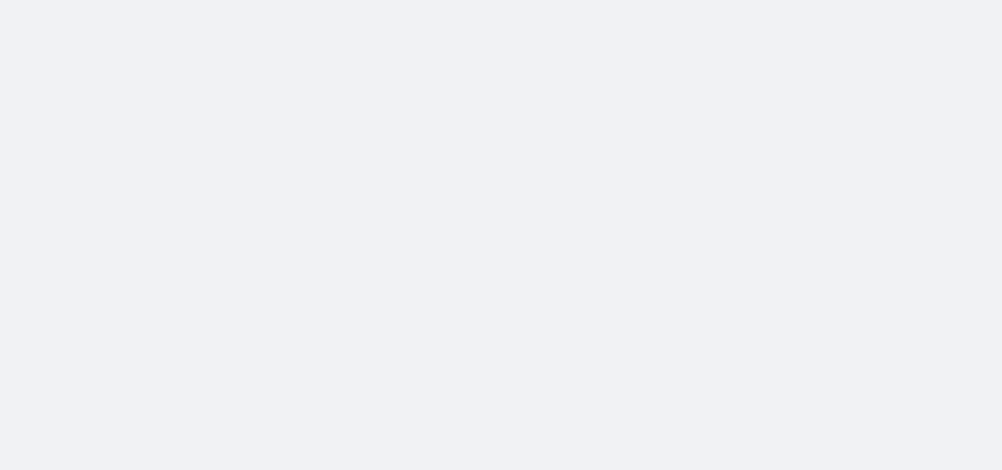 scroll, scrollTop: 0, scrollLeft: 0, axis: both 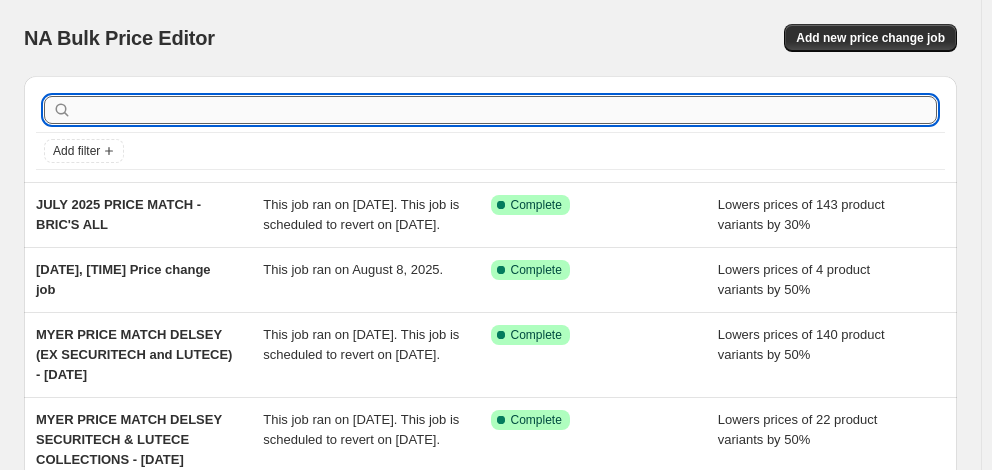 click at bounding box center (506, 110) 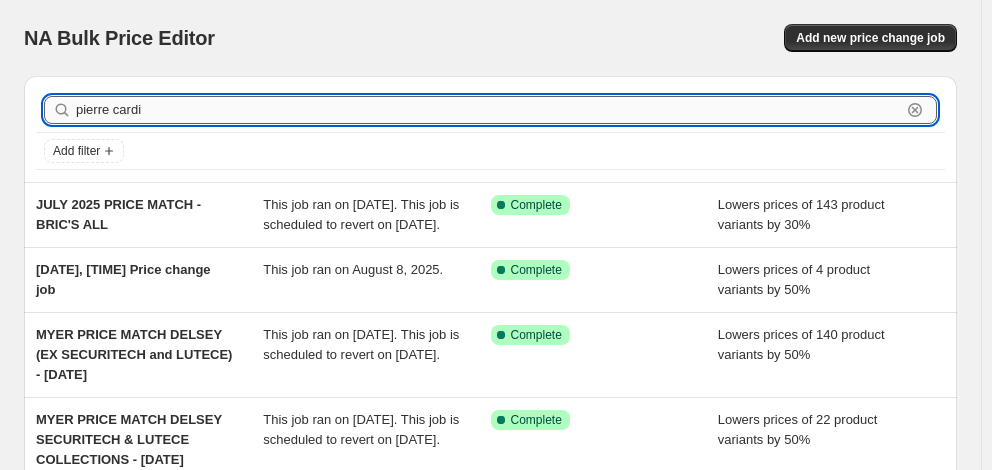 type on "pierre cardin" 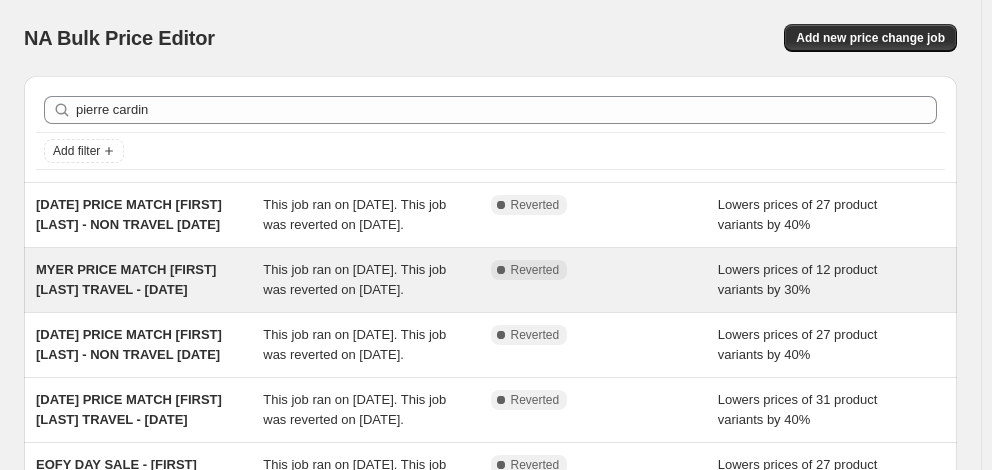 click on "MYER PRICE MATCH [FIRST] [LAST] TRAVEL - [DATE]" at bounding box center (126, 279) 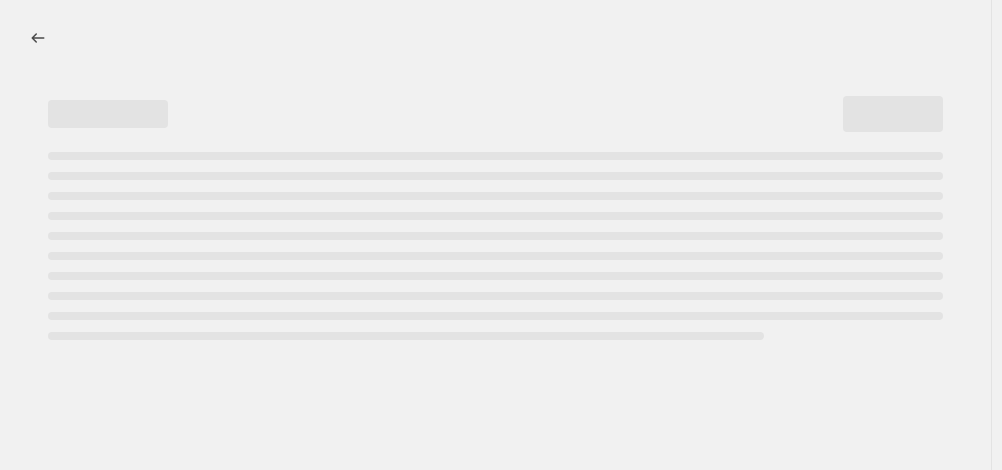 select on "percentage" 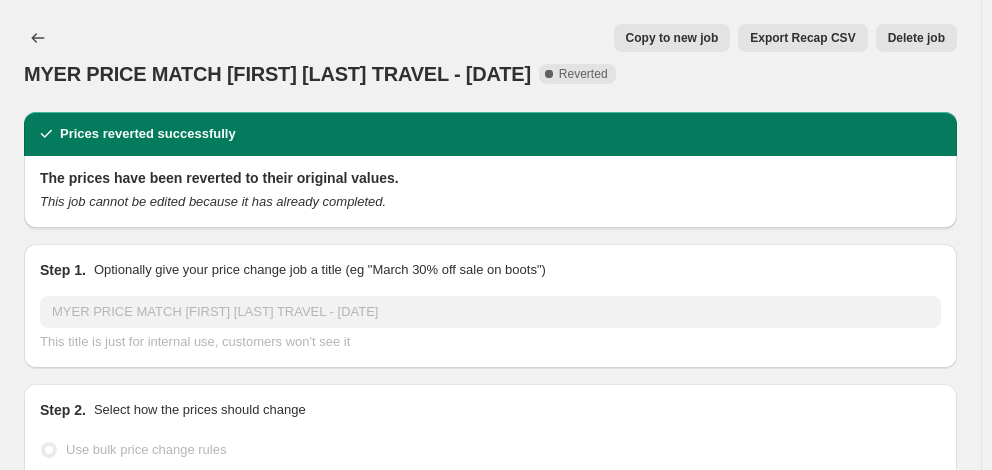 click on "Copy to new job" at bounding box center [672, 38] 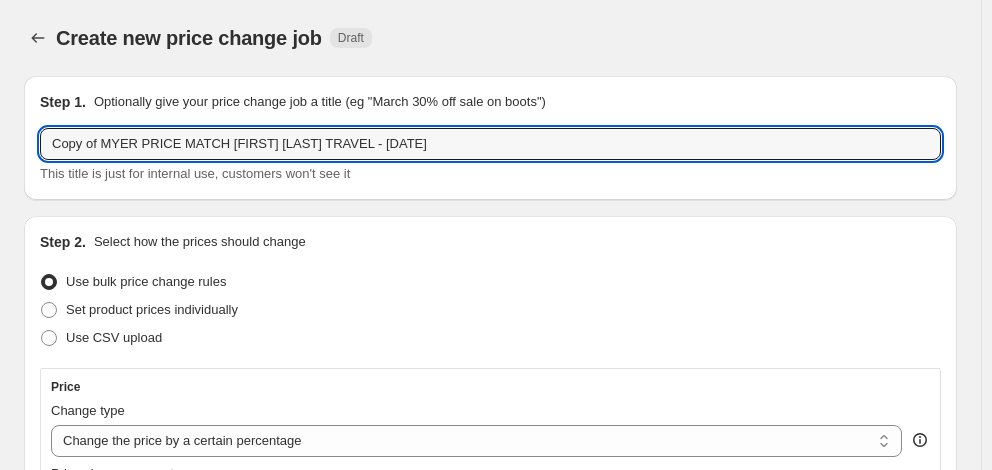 drag, startPoint x: 101, startPoint y: 147, endPoint x: -7, endPoint y: 142, distance: 108.11568 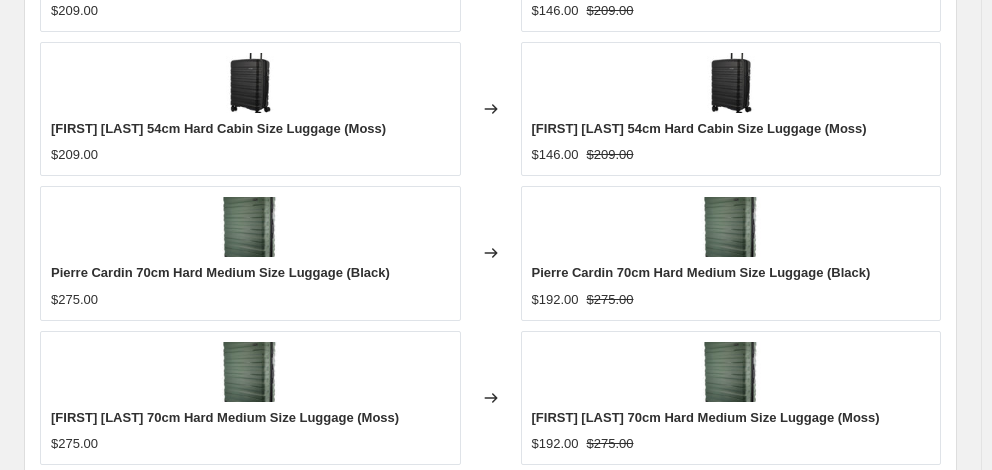 scroll, scrollTop: 1595, scrollLeft: 0, axis: vertical 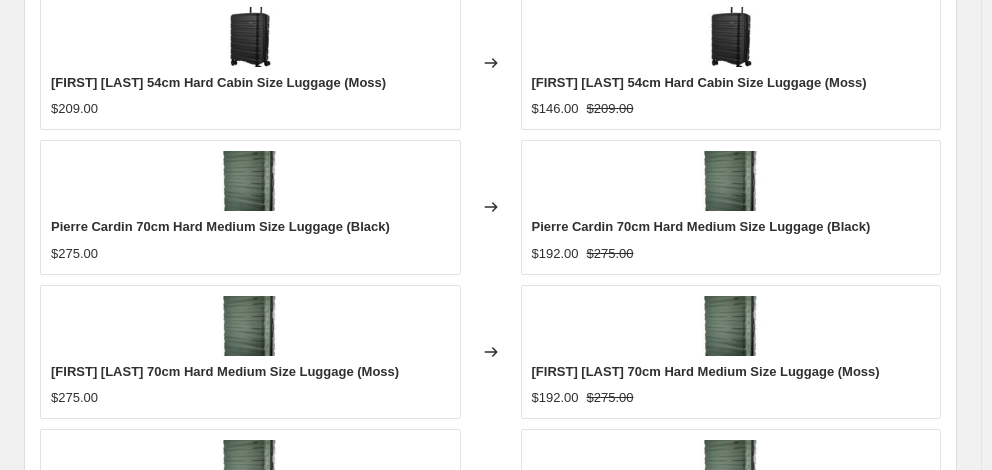 type on "MYER PRICE MATCH [FIRST] [LAST] TRAVEL - [DATE]" 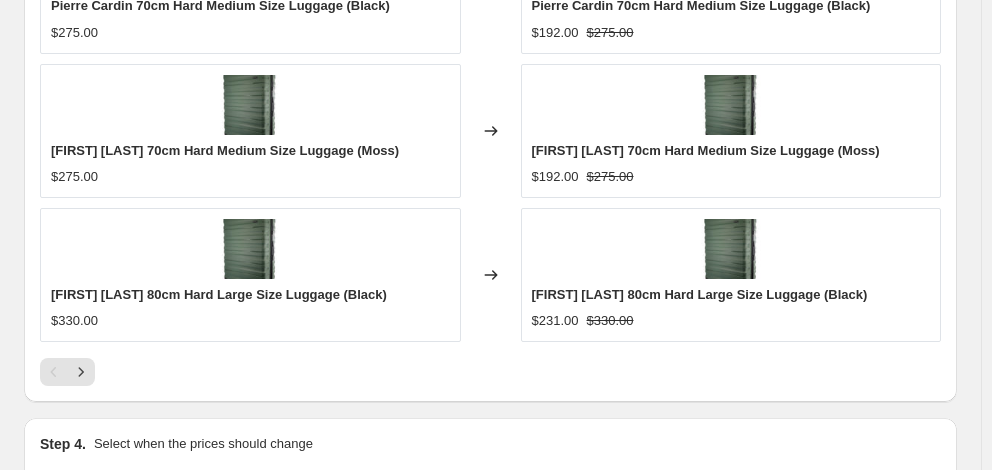 scroll, scrollTop: 1969, scrollLeft: 0, axis: vertical 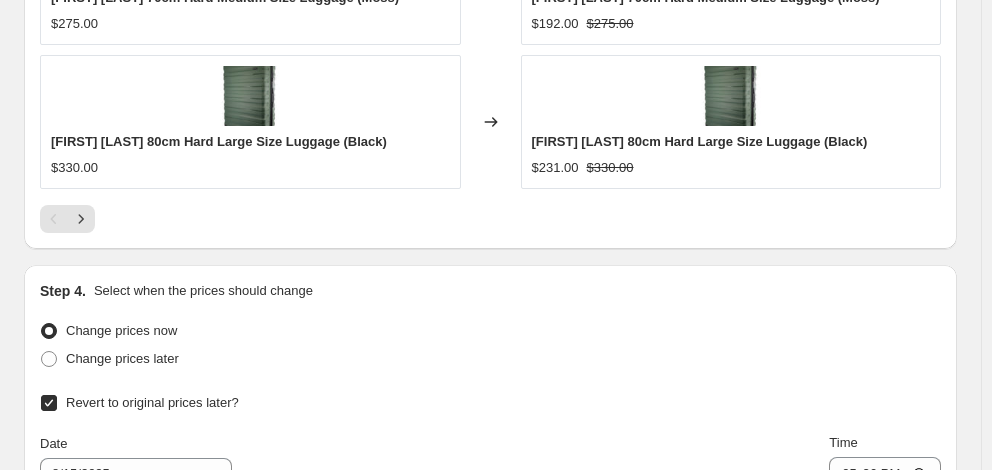 click on "11" at bounding box center (233, 643) 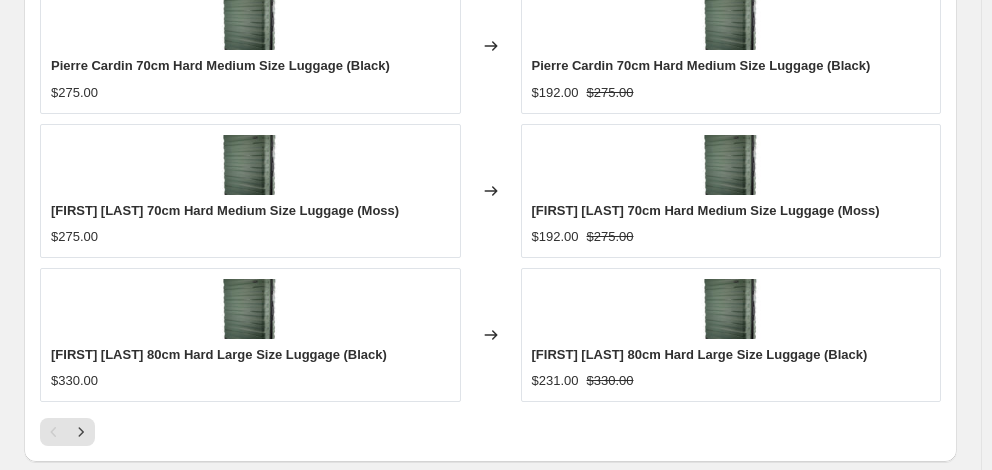 scroll, scrollTop: 1669, scrollLeft: 0, axis: vertical 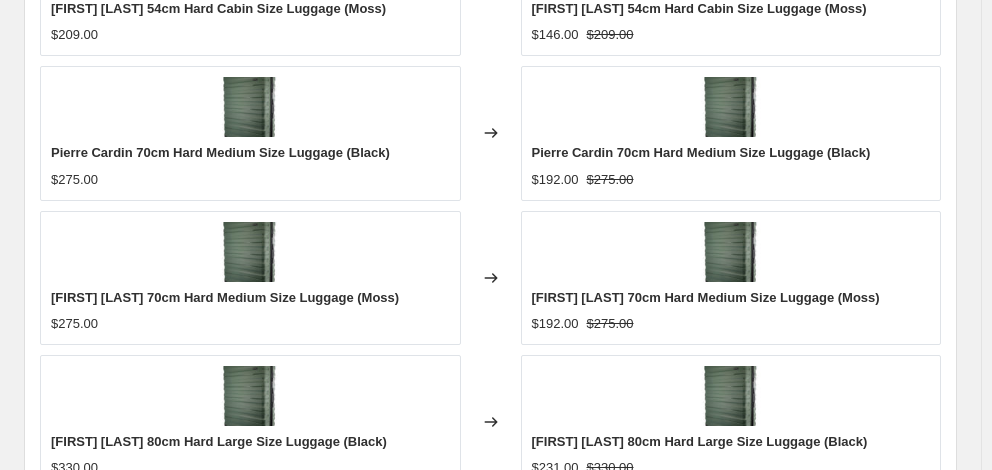 click on "17:26" at bounding box center [885, 774] 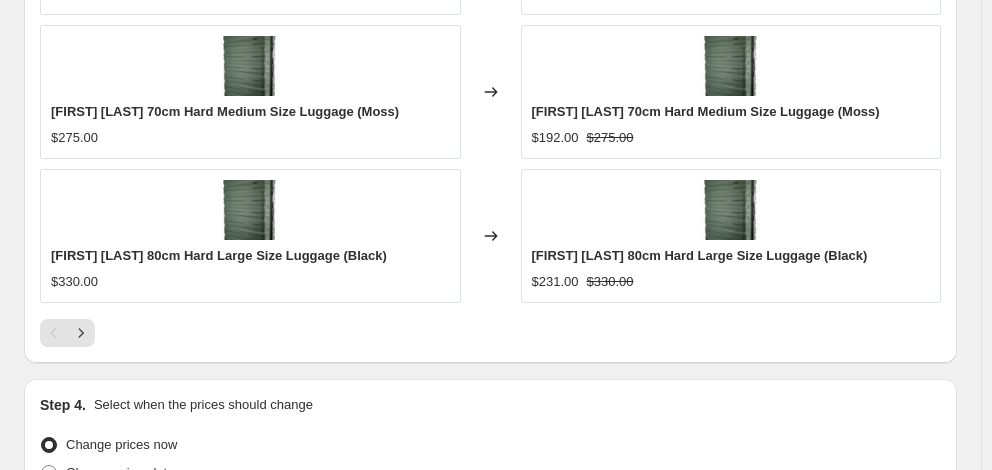scroll, scrollTop: 1869, scrollLeft: 0, axis: vertical 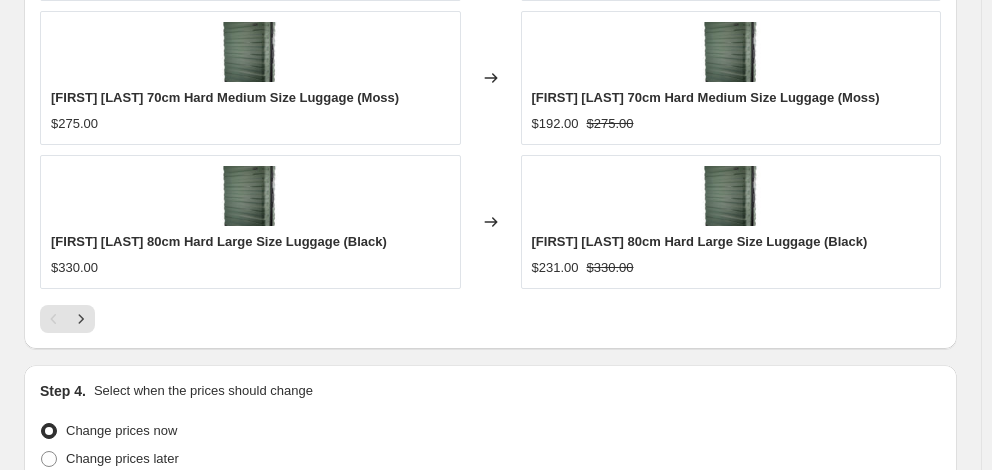 type on "06:00" 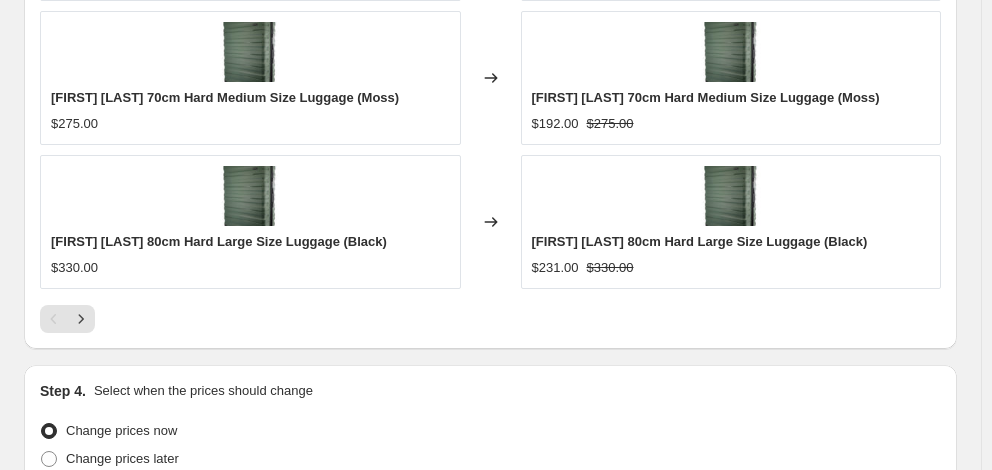 click on "Continue" at bounding box center (919, 937) 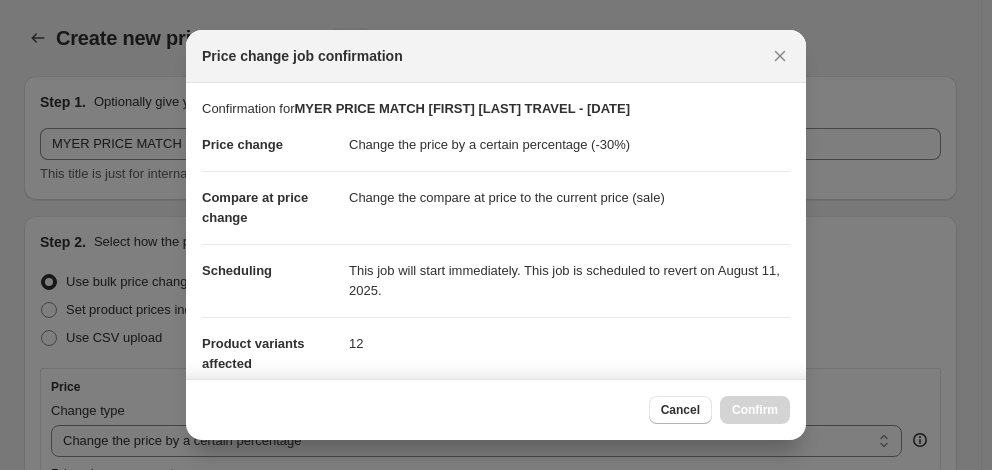 scroll, scrollTop: 0, scrollLeft: 0, axis: both 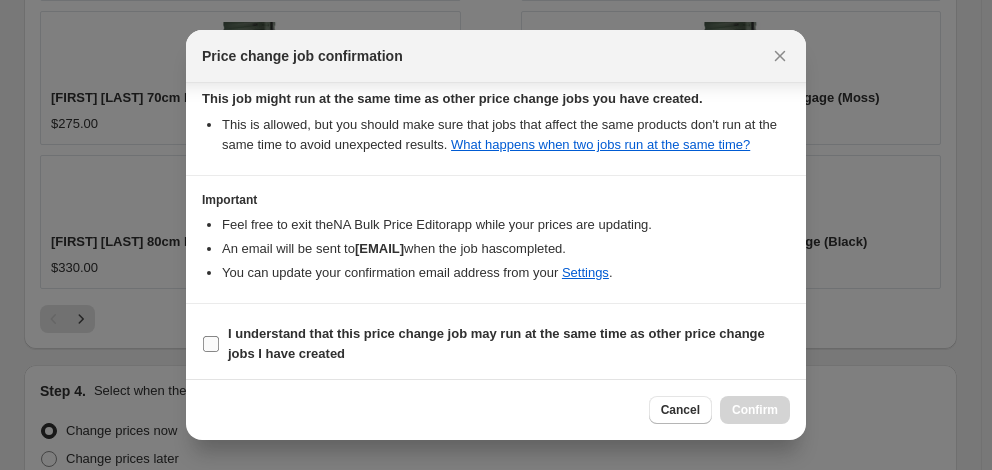 click on "I understand that this price change job may run at the same time as other price change jobs I have created" at bounding box center [496, 343] 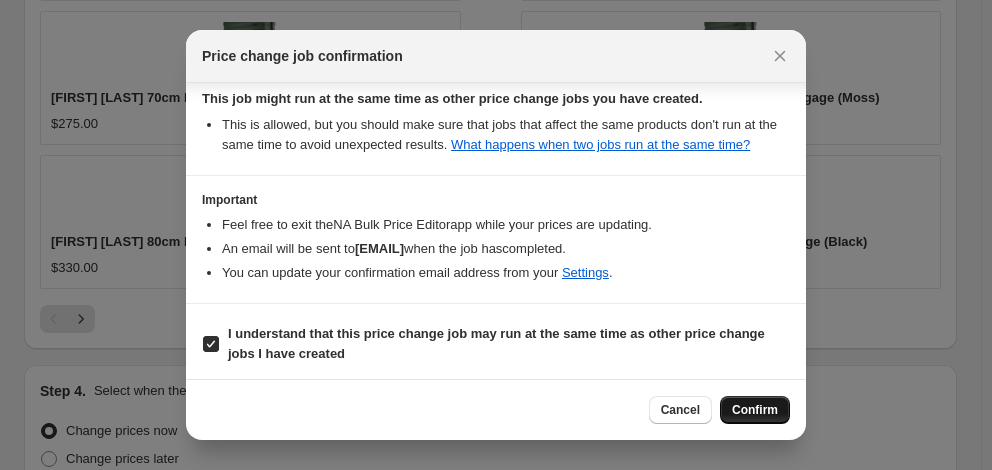 click on "Confirm" at bounding box center (755, 410) 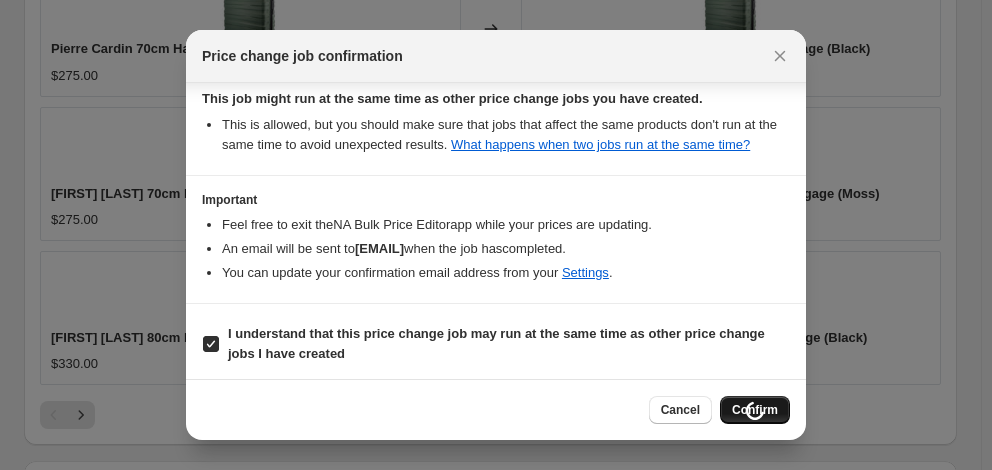 scroll, scrollTop: 1965, scrollLeft: 0, axis: vertical 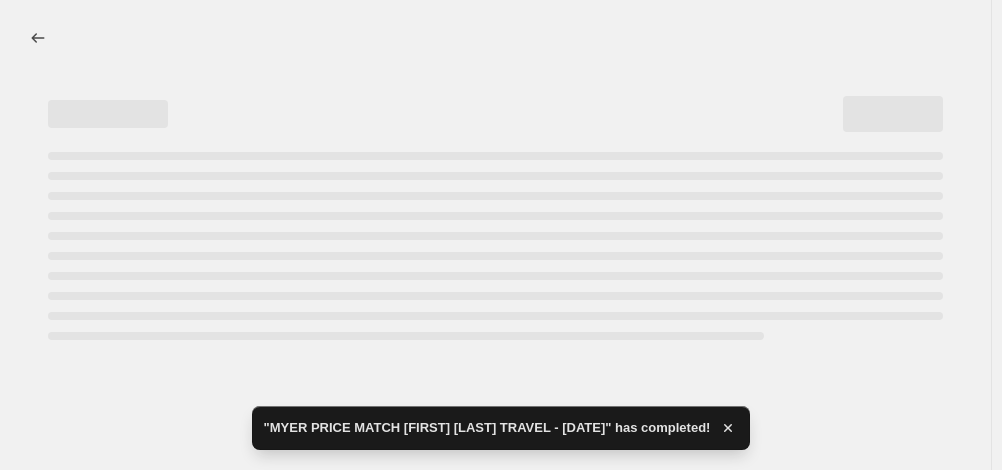select on "percentage" 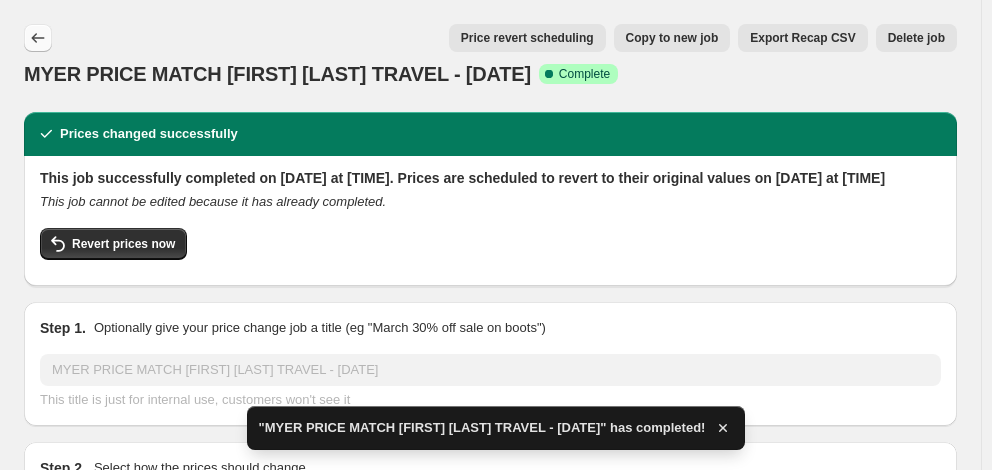 click 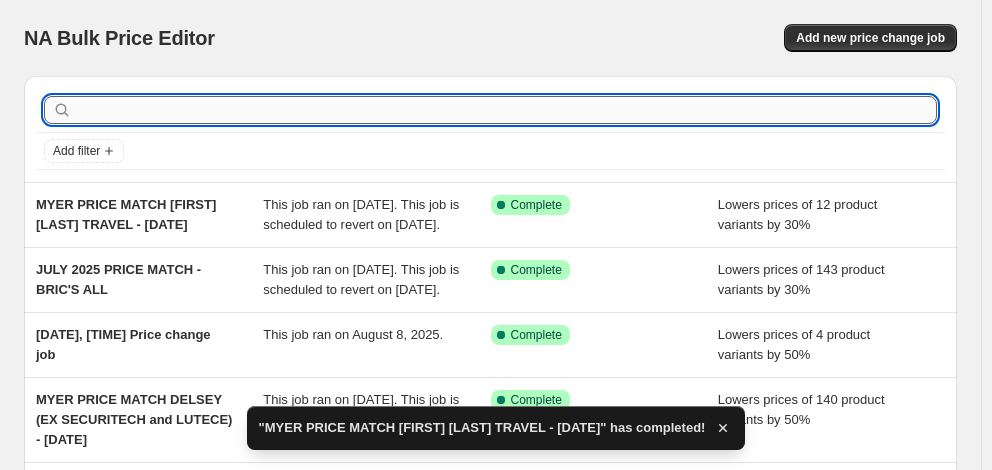 click at bounding box center [506, 110] 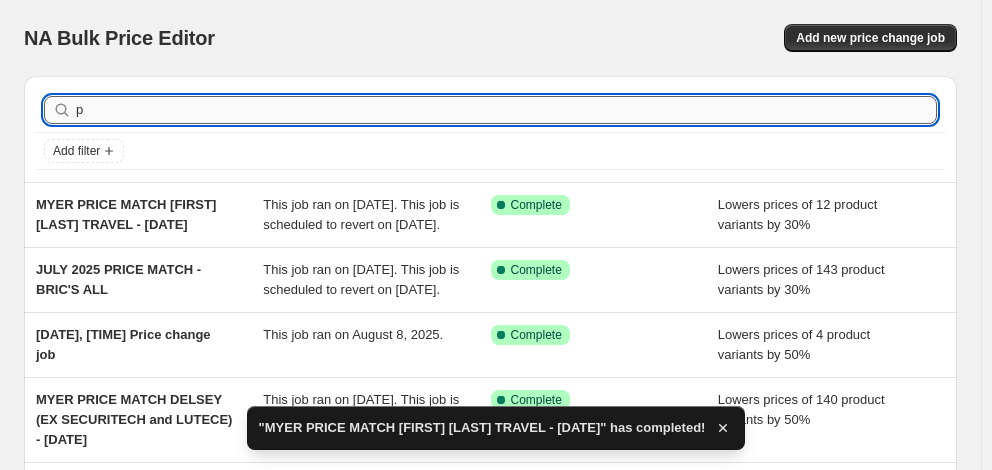 click on "p" at bounding box center (506, 110) 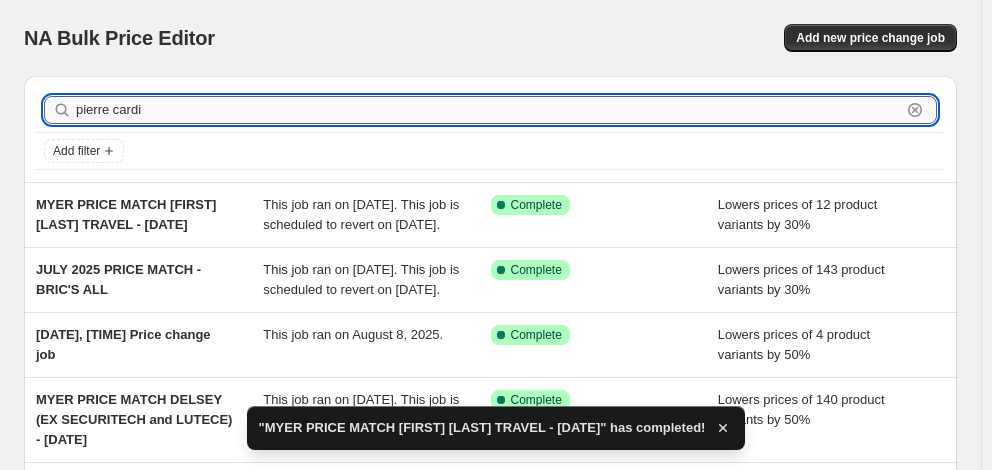 type on "pierre cardin" 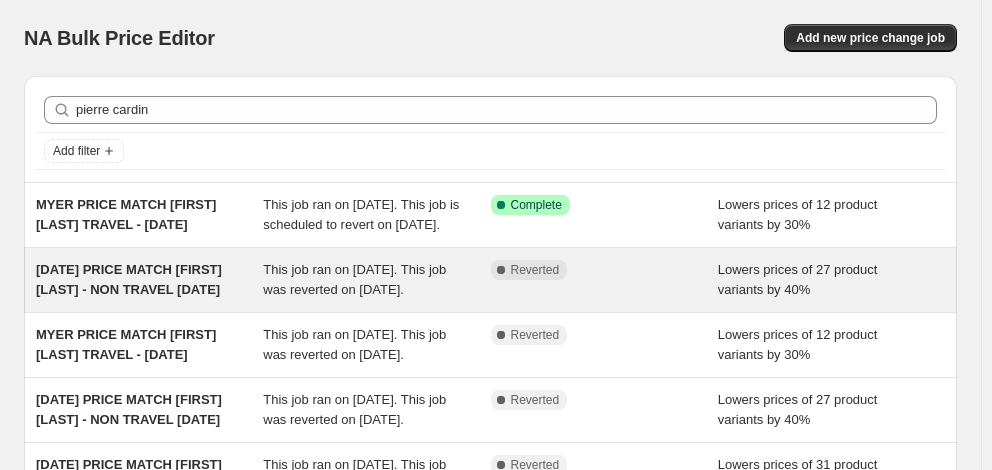 click on "[DATE] PRICE MATCH [FIRST] [LAST] - NON TRAVEL [DATE]" at bounding box center [129, 279] 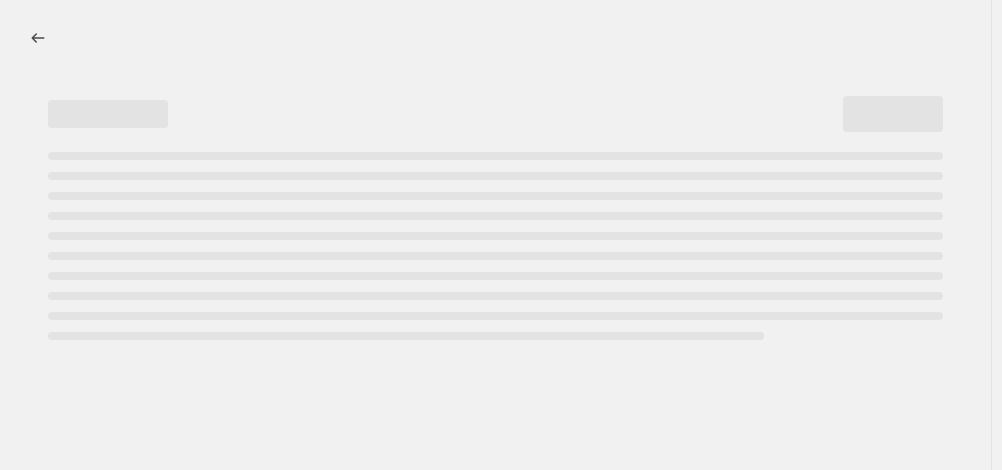 select on "percentage" 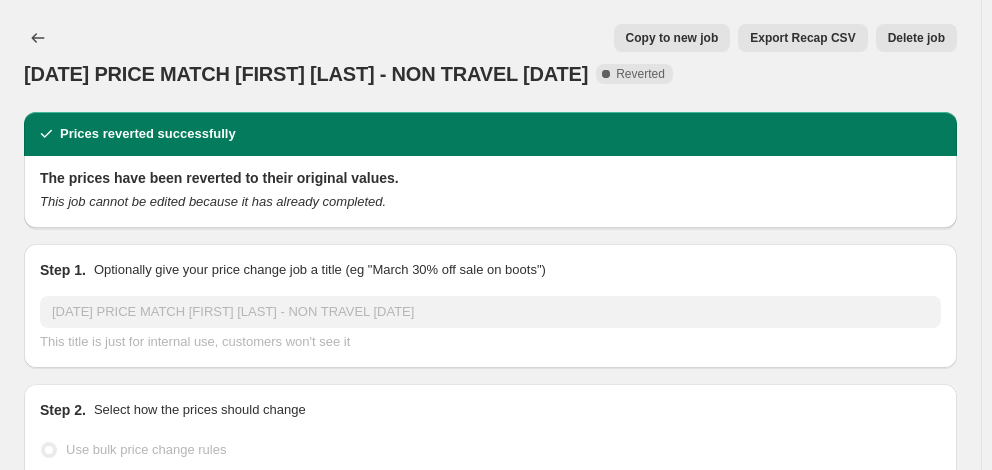 click on "Copy to new job" at bounding box center (672, 38) 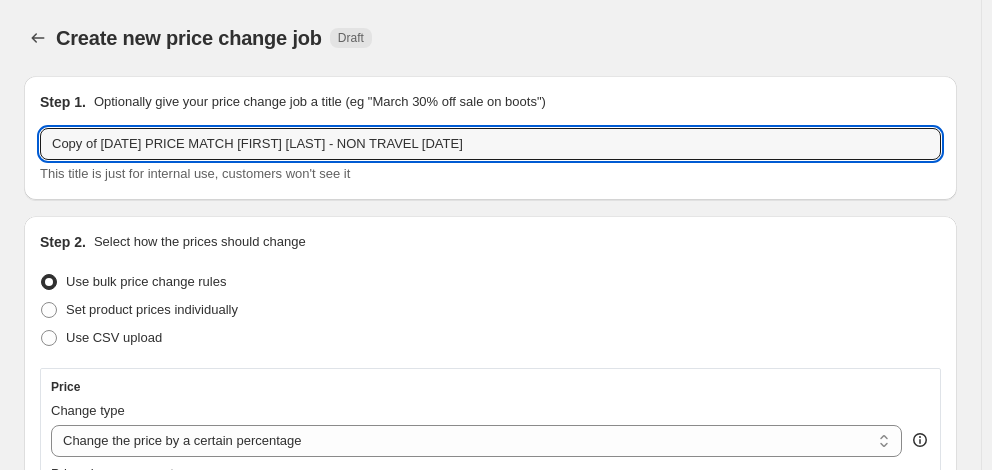 drag, startPoint x: 100, startPoint y: 144, endPoint x: -52, endPoint y: 143, distance: 152.0033 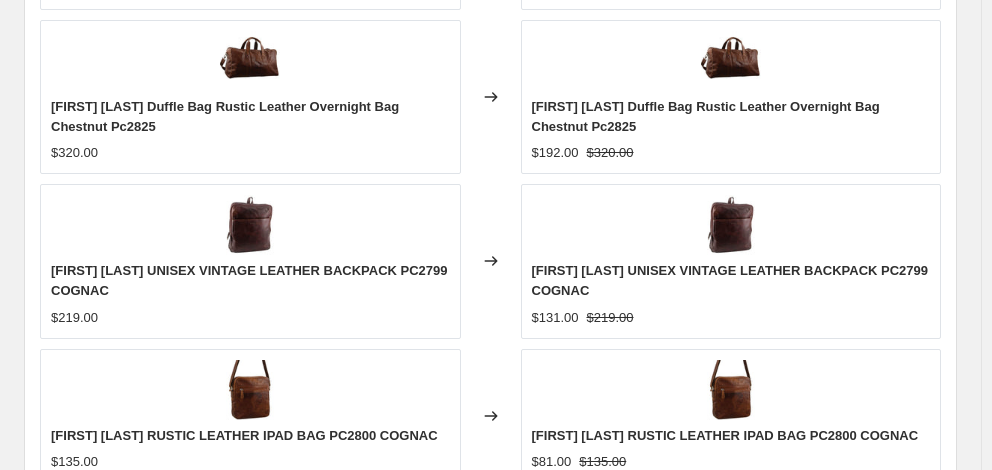 scroll, scrollTop: 1615, scrollLeft: 0, axis: vertical 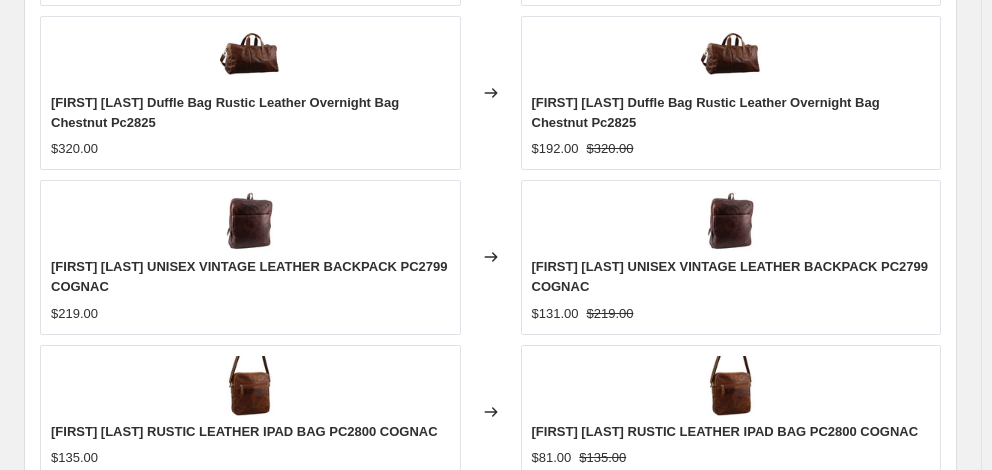 type on "[DATE] PRICE MATCH [FIRST] [LAST] - NON TRAVEL [DATE]" 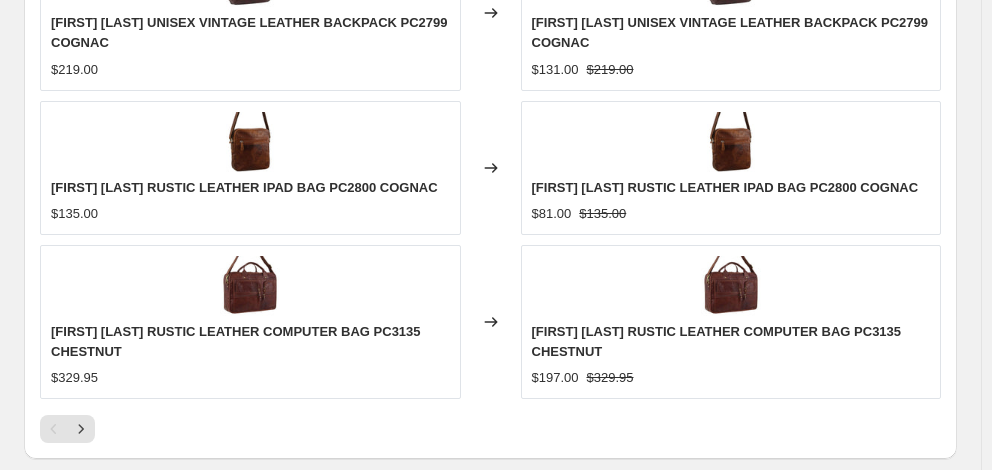 scroll, scrollTop: 1915, scrollLeft: 0, axis: vertical 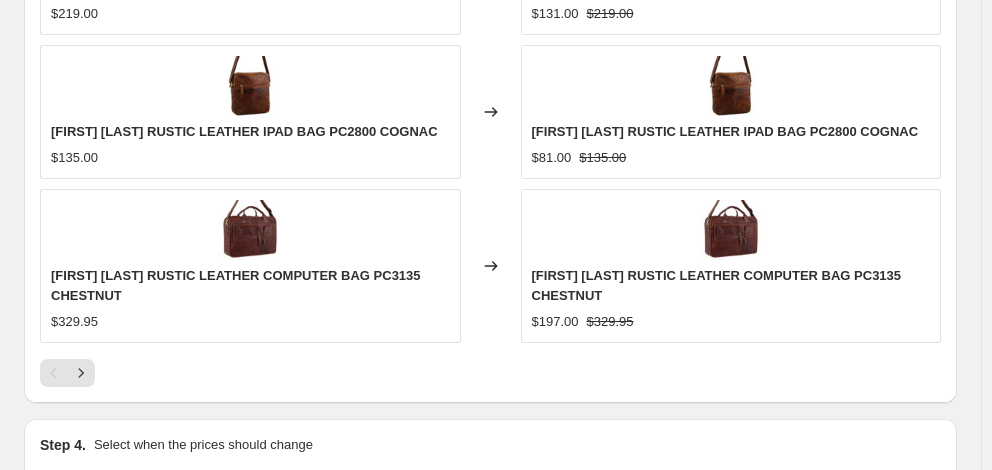 click on "11" at bounding box center (233, 797) 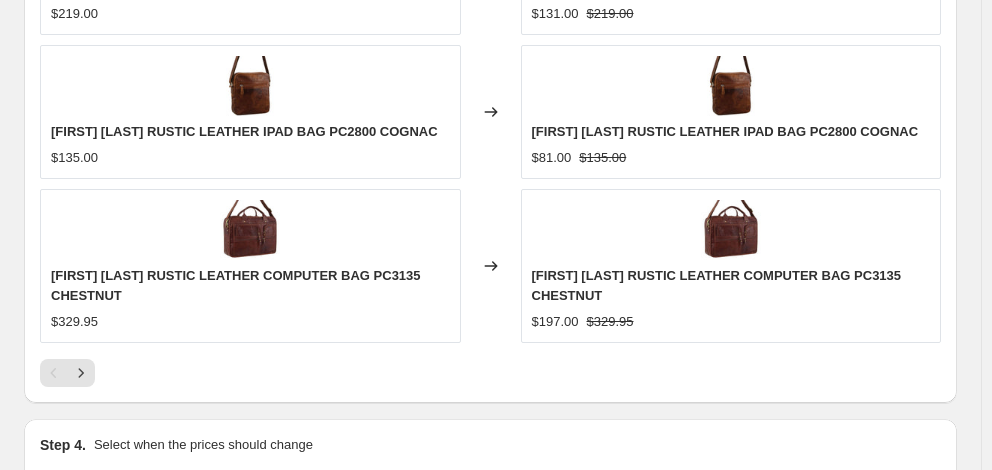 type on "06:00" 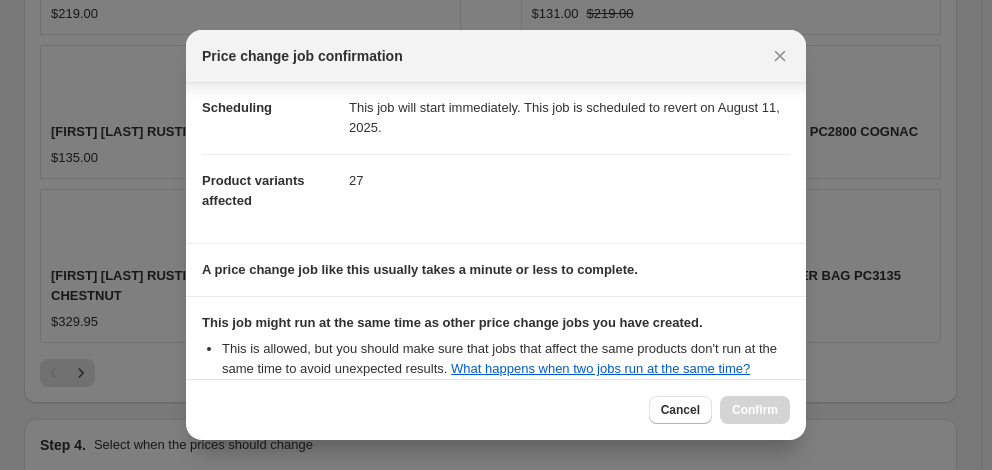 scroll, scrollTop: 387, scrollLeft: 0, axis: vertical 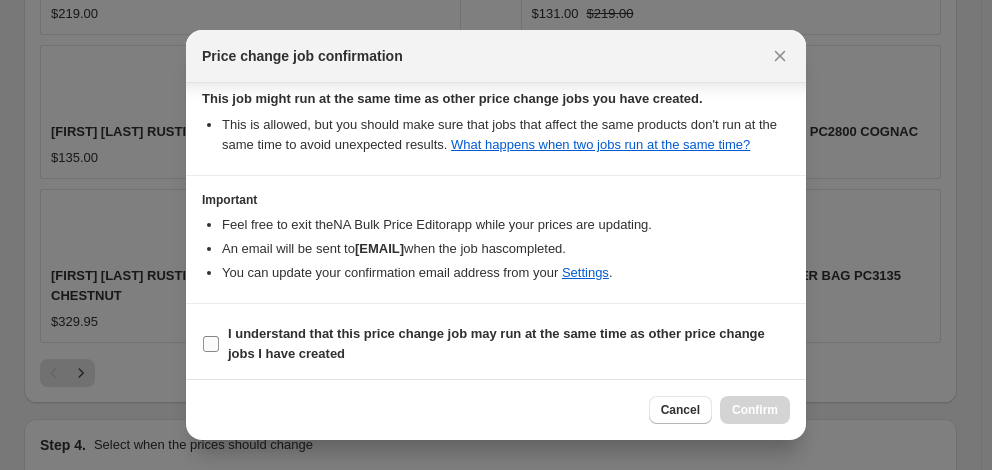 click on "I understand that this price change job may run at the same time as other price change jobs I have created" at bounding box center [496, 343] 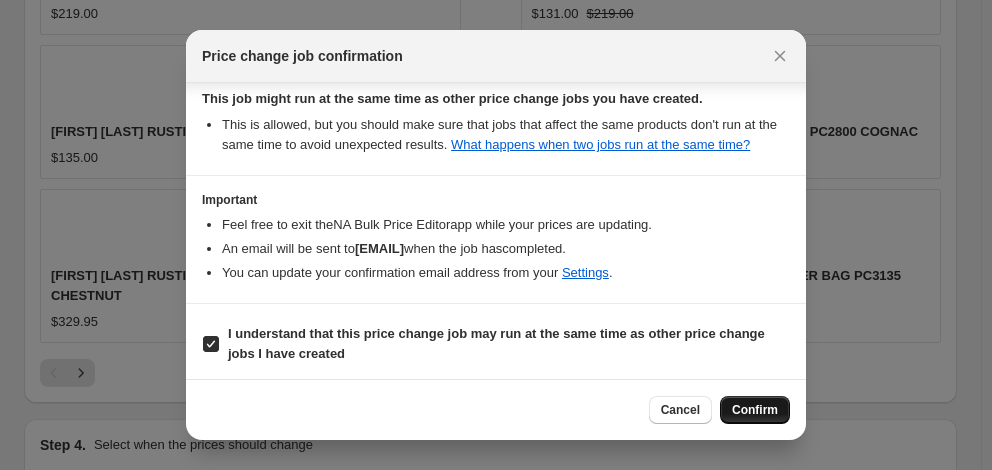 click on "Confirm" at bounding box center (755, 410) 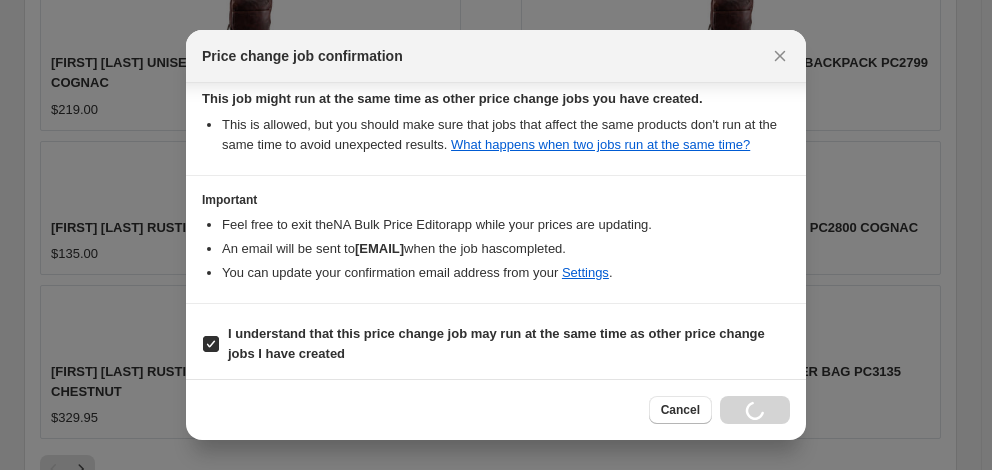 scroll, scrollTop: 2011, scrollLeft: 0, axis: vertical 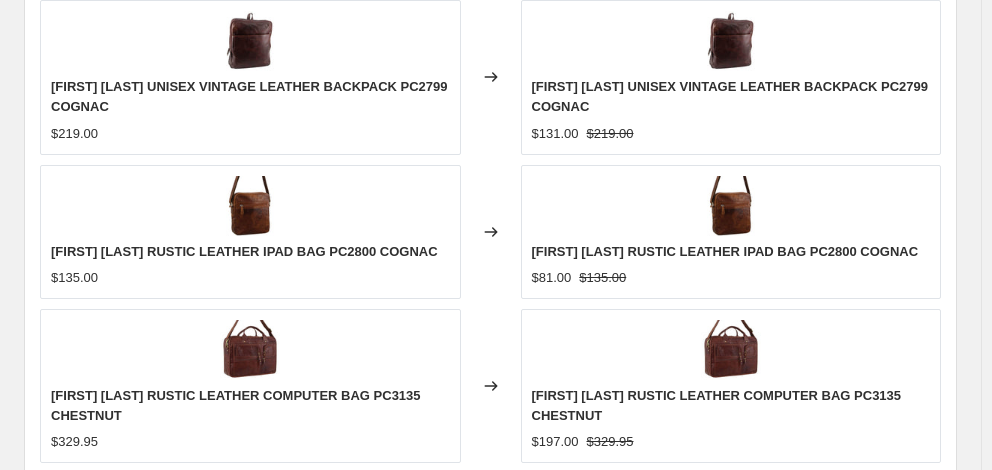 select on "percentage" 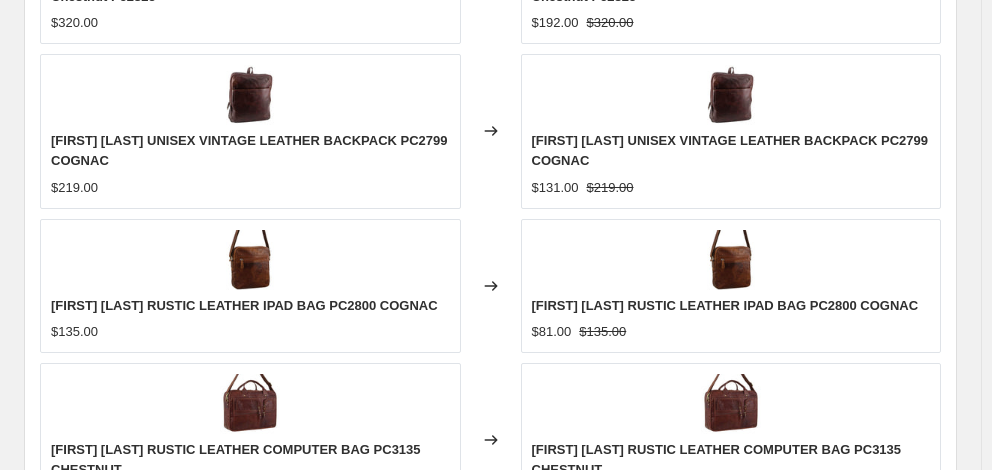 scroll, scrollTop: 0, scrollLeft: 0, axis: both 